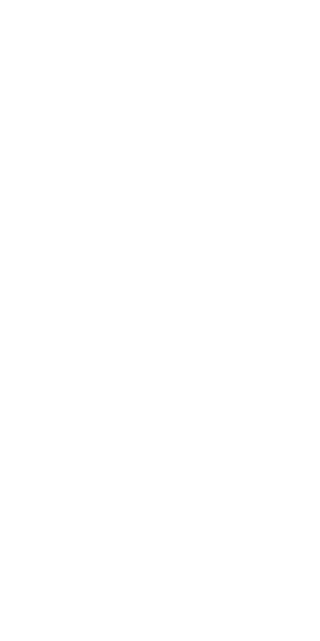 scroll, scrollTop: 0, scrollLeft: 0, axis: both 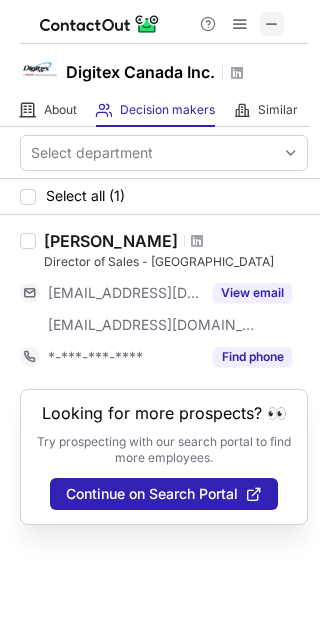 click at bounding box center [272, 24] 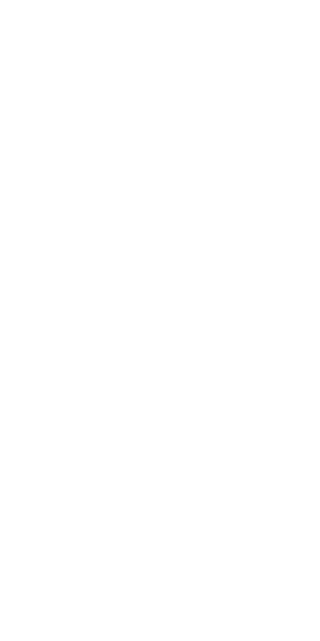 scroll, scrollTop: 0, scrollLeft: 0, axis: both 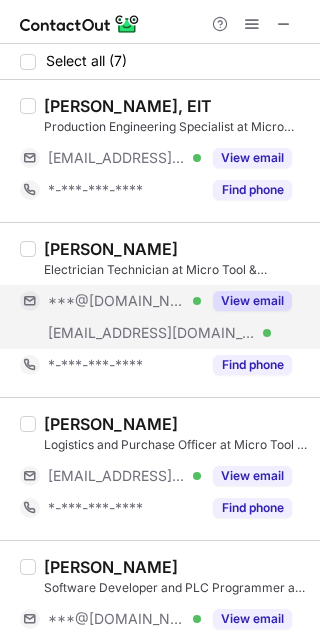 click on "View email" at bounding box center [252, 301] 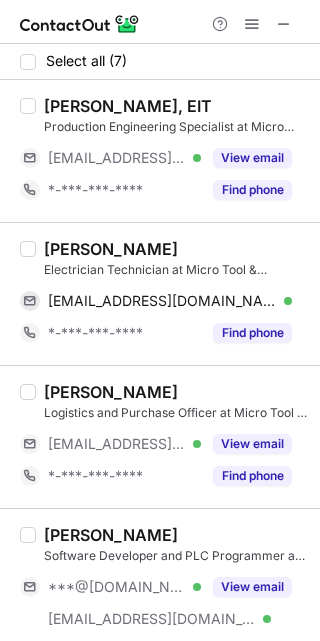 click on "Eduard Kandarov" at bounding box center [111, 249] 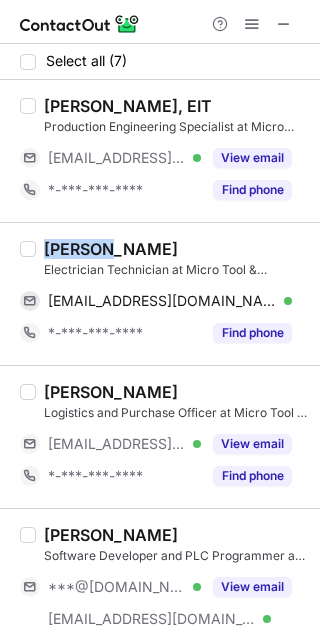 click on "Eduard Kandarov" at bounding box center [111, 249] 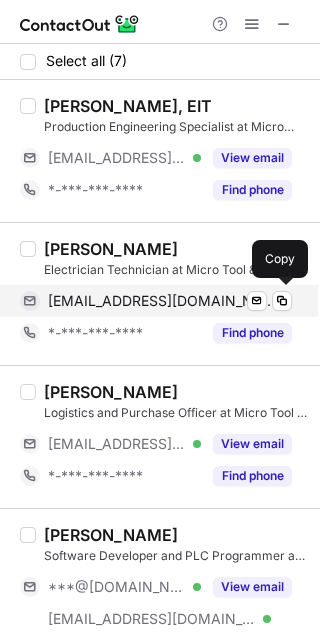 click on "edikson06@gmail.com" at bounding box center (162, 301) 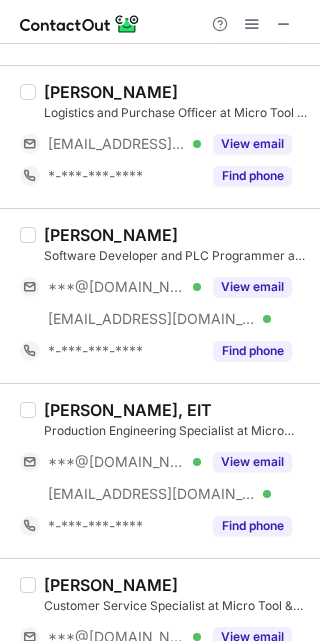 scroll, scrollTop: 150, scrollLeft: 0, axis: vertical 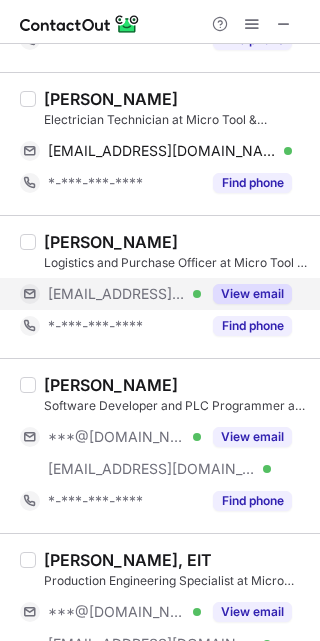 click on "View email" at bounding box center (252, 294) 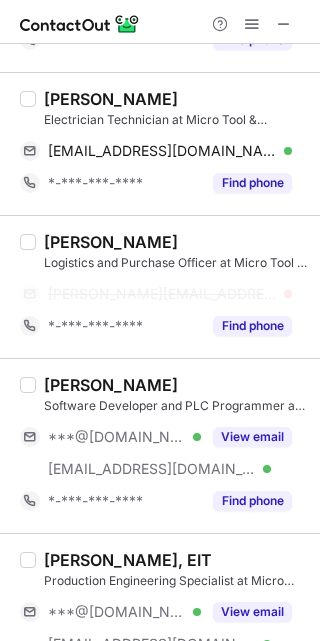 scroll, scrollTop: 300, scrollLeft: 0, axis: vertical 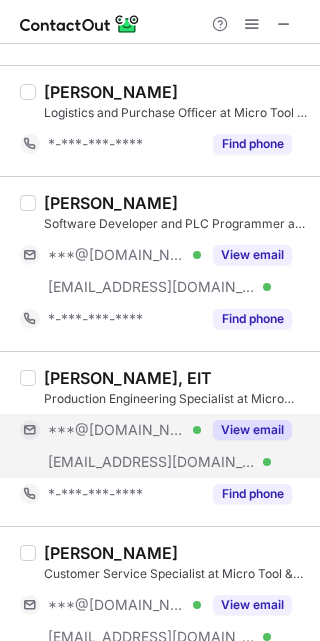 click on "View email" at bounding box center (252, 430) 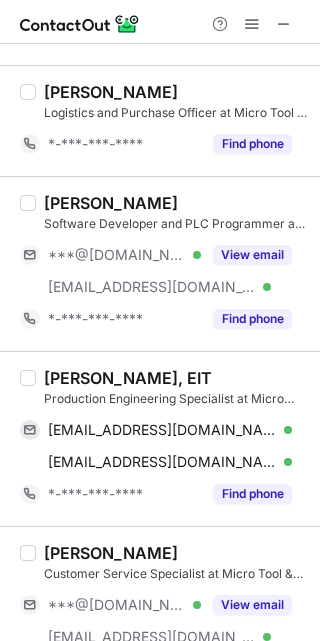click on "Nima Geran Malek, EIT" at bounding box center [128, 378] 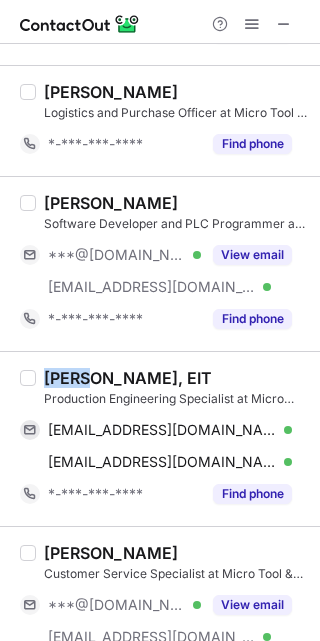 click on "Nima Geran Malek, EIT" at bounding box center (128, 378) 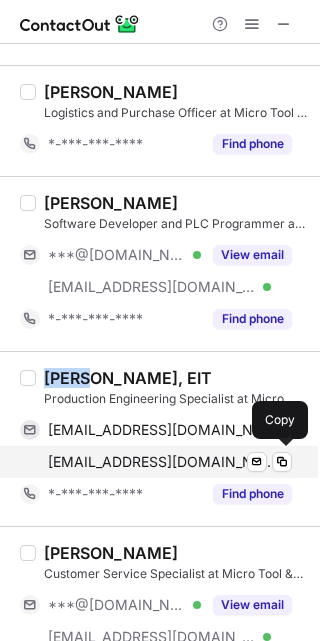 copy on "Nima" 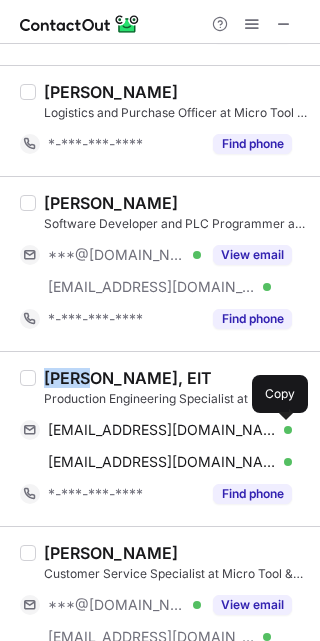 drag, startPoint x: 277, startPoint y: 423, endPoint x: 313, endPoint y: 419, distance: 36.221542 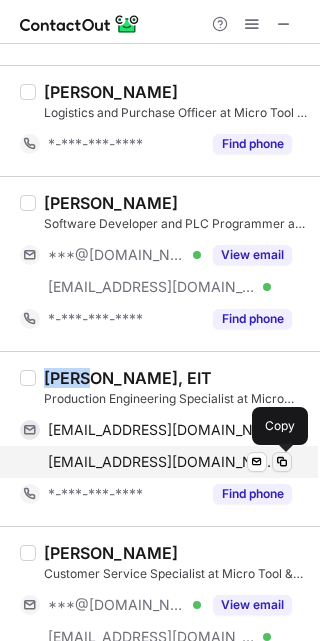 click at bounding box center (282, 462) 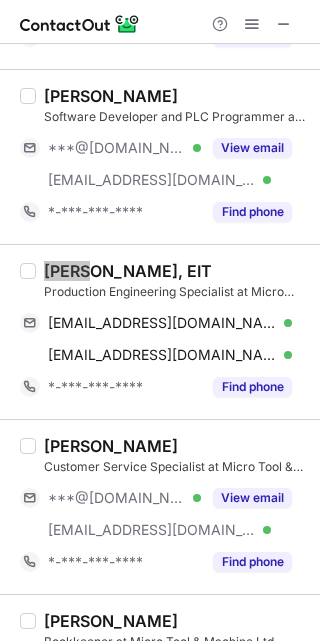 scroll, scrollTop: 450, scrollLeft: 0, axis: vertical 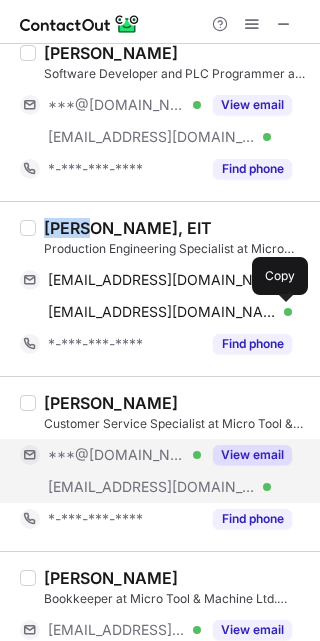 click on "View email" at bounding box center (252, 455) 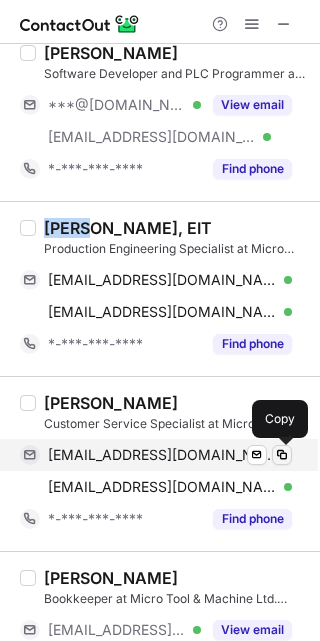 click at bounding box center (282, 455) 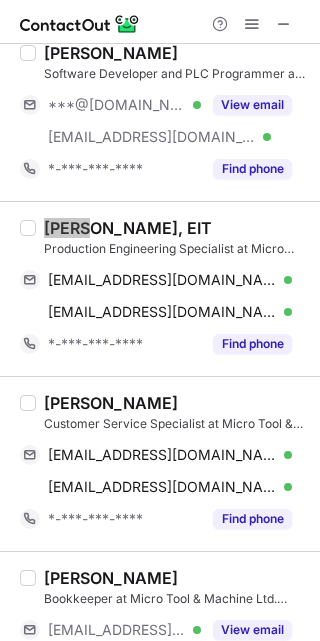 scroll, scrollTop: 503, scrollLeft: 0, axis: vertical 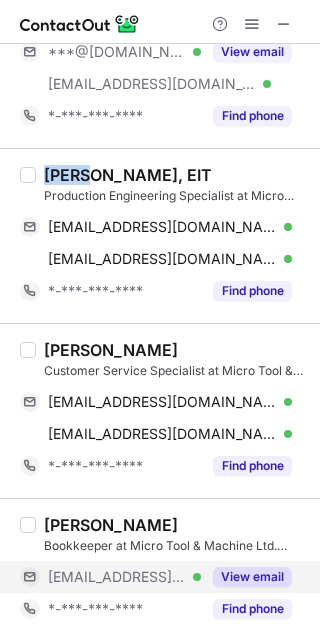 click on "View email" at bounding box center (252, 577) 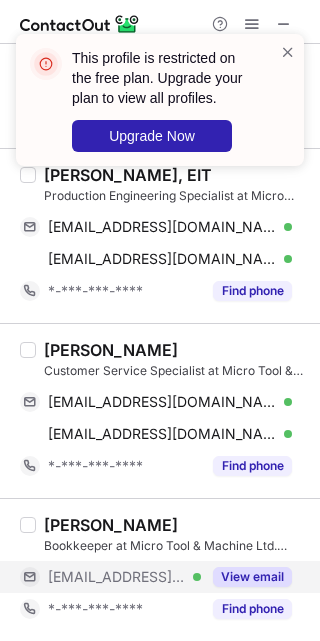 click on "View email" at bounding box center (246, 577) 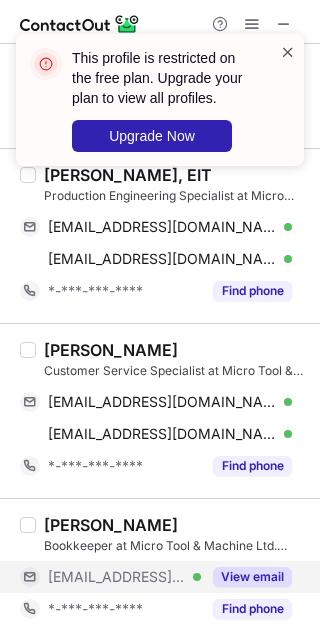 click at bounding box center (288, 52) 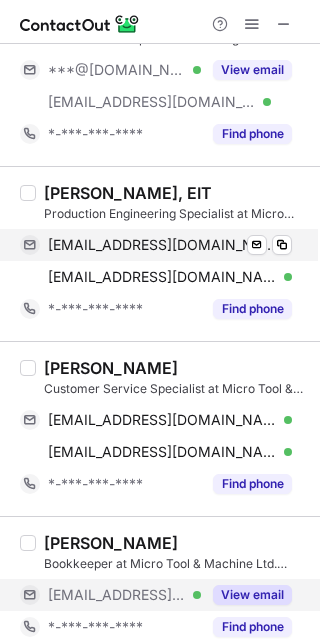 scroll, scrollTop: 503, scrollLeft: 0, axis: vertical 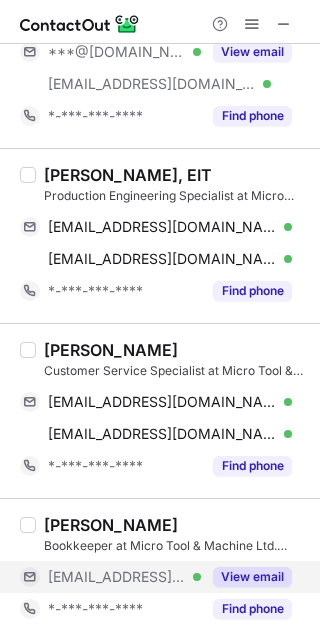 click on "View email" at bounding box center (252, 577) 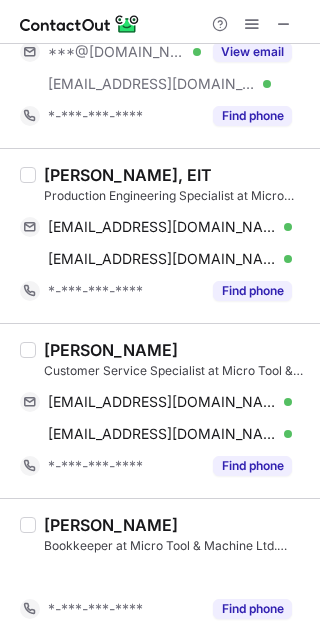 scroll, scrollTop: 471, scrollLeft: 0, axis: vertical 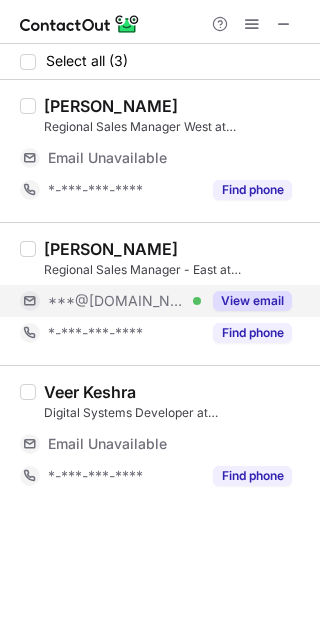 click on "View email" at bounding box center (246, 301) 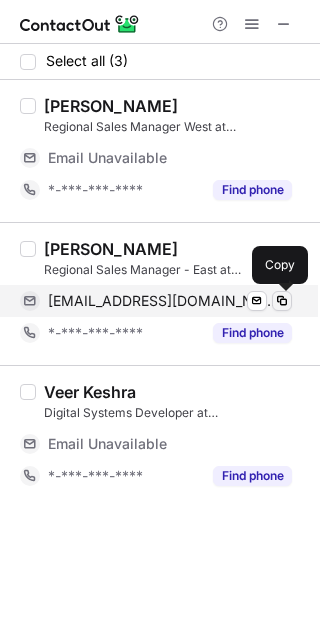 click at bounding box center [282, 301] 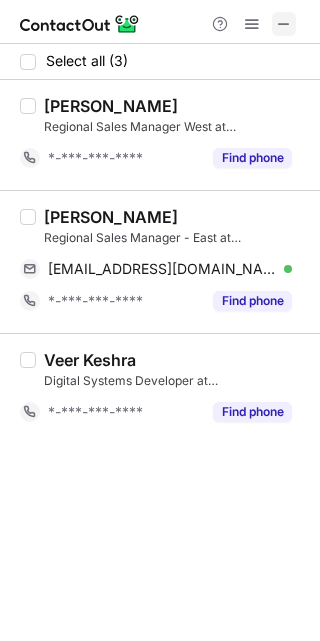 click at bounding box center (284, 24) 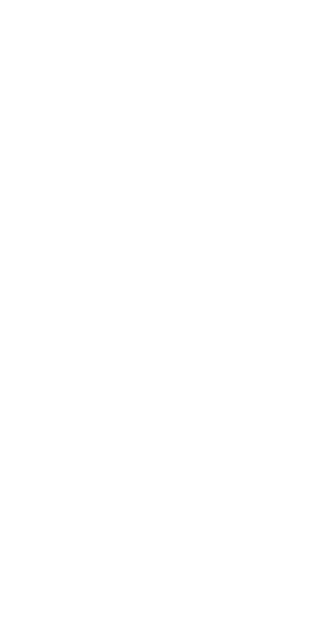 scroll, scrollTop: 0, scrollLeft: 0, axis: both 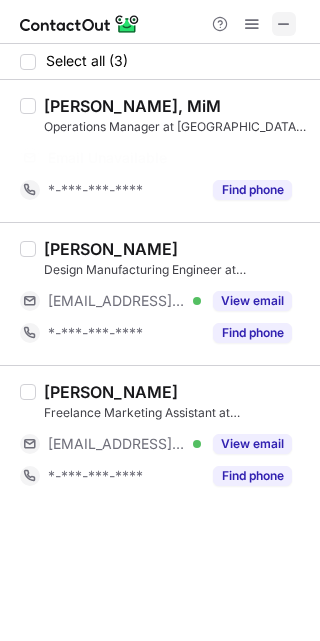 click at bounding box center (284, 24) 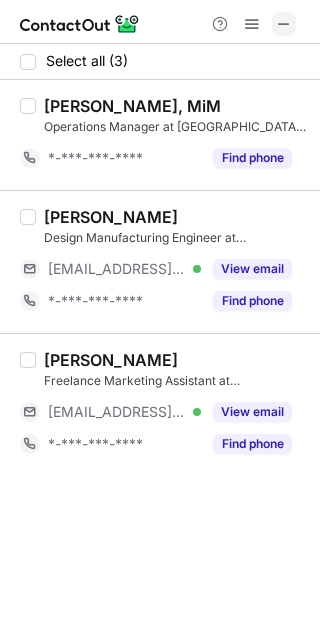 click at bounding box center [284, 24] 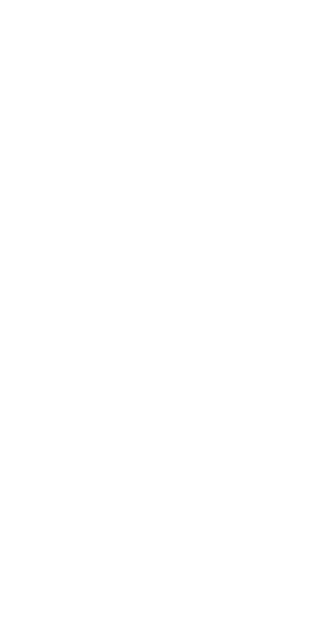 scroll, scrollTop: 0, scrollLeft: 0, axis: both 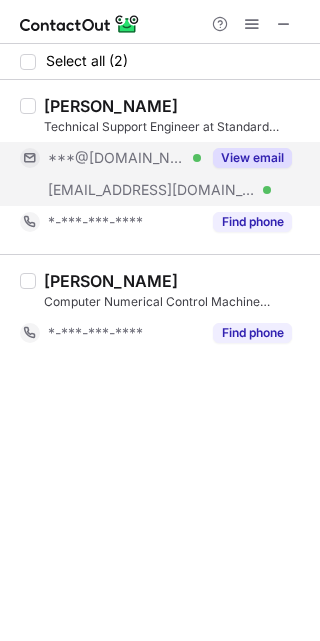 click on "View email" at bounding box center [252, 158] 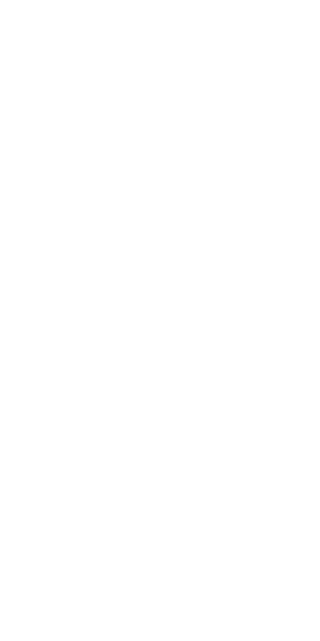 scroll, scrollTop: 0, scrollLeft: 0, axis: both 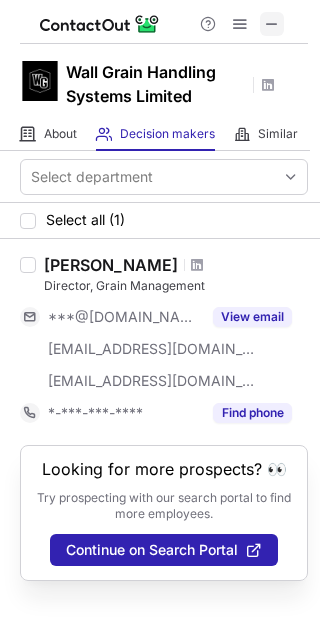 click at bounding box center (272, 24) 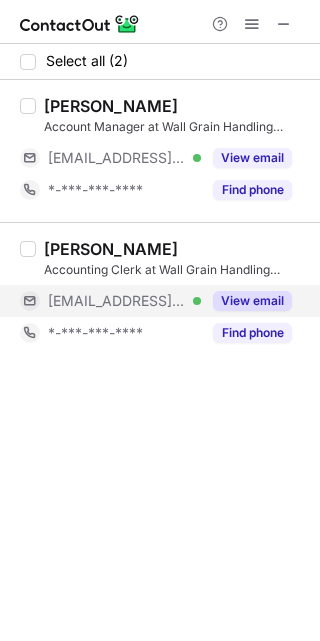 click on "View email" at bounding box center [252, 301] 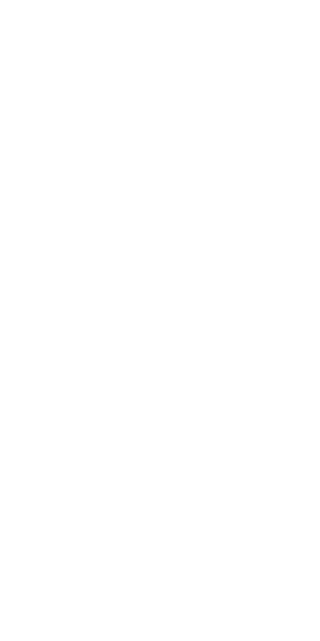 scroll, scrollTop: 0, scrollLeft: 0, axis: both 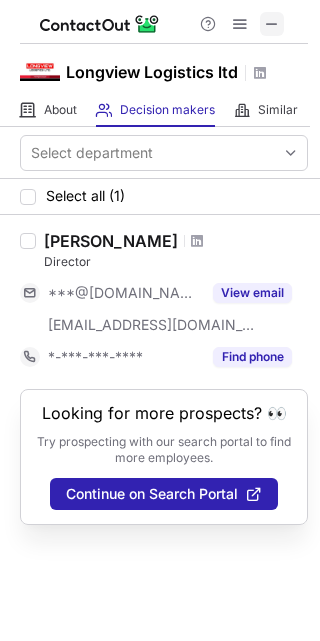 click at bounding box center [272, 24] 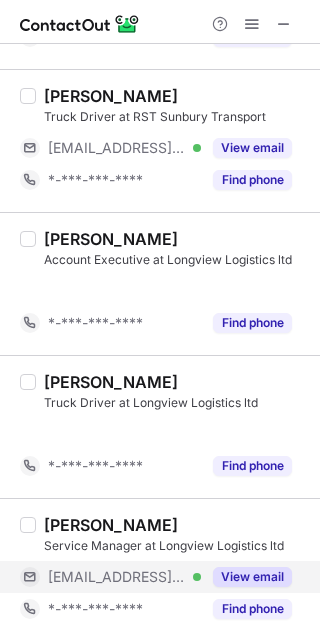 scroll, scrollTop: 89, scrollLeft: 0, axis: vertical 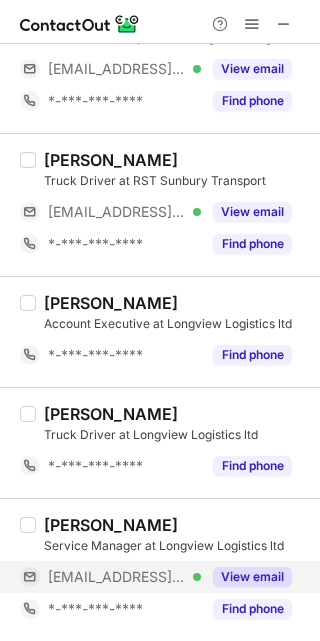 click on "View email" at bounding box center [252, 577] 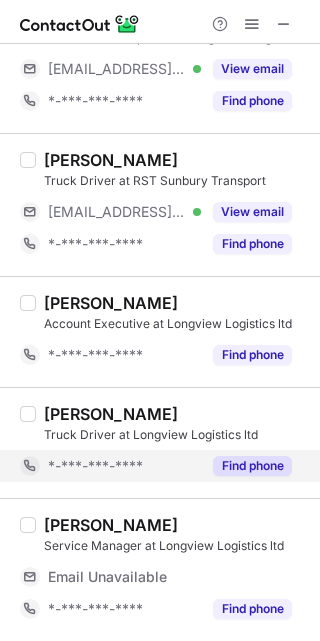 scroll, scrollTop: 0, scrollLeft: 0, axis: both 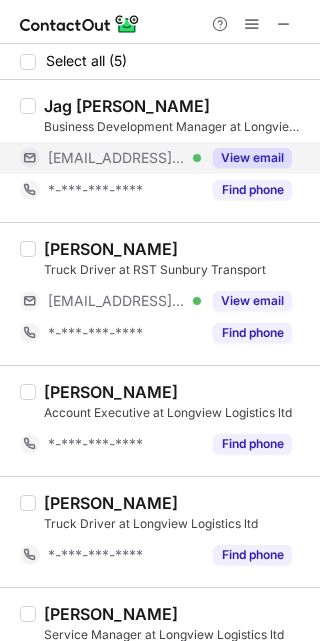 click on "View email" at bounding box center (252, 158) 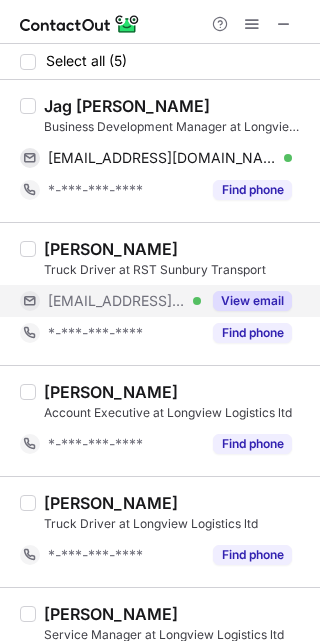 click on "View email" at bounding box center (252, 301) 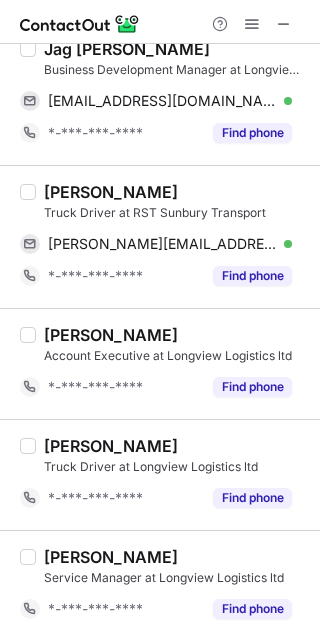 scroll, scrollTop: 0, scrollLeft: 0, axis: both 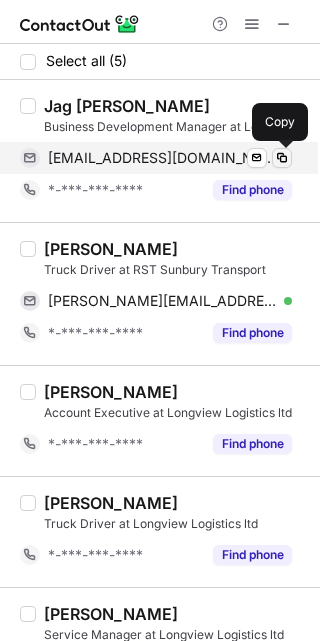 click at bounding box center [282, 158] 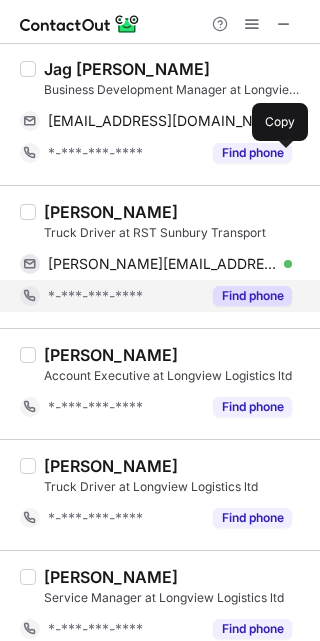 scroll, scrollTop: 57, scrollLeft: 0, axis: vertical 